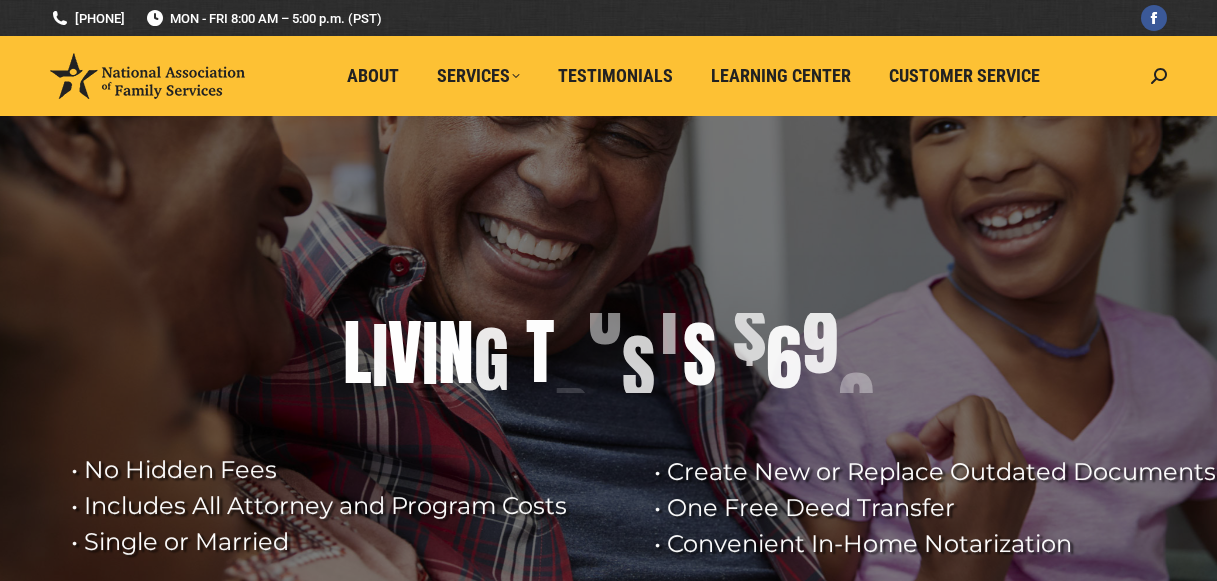 scroll, scrollTop: 0, scrollLeft: 0, axis: both 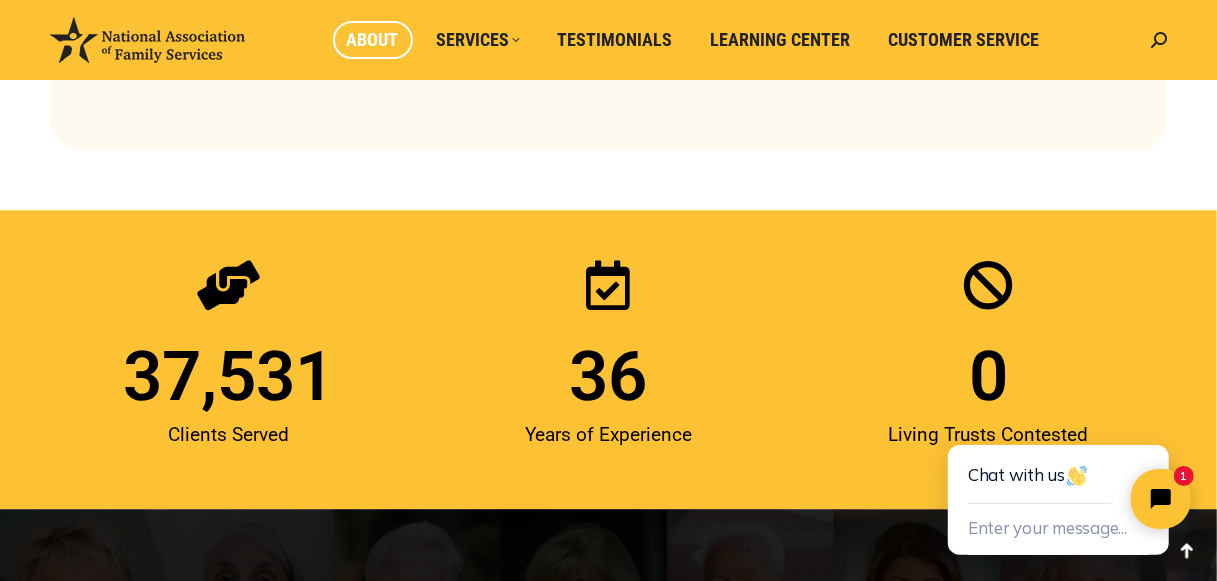 click on "About" at bounding box center [373, 40] 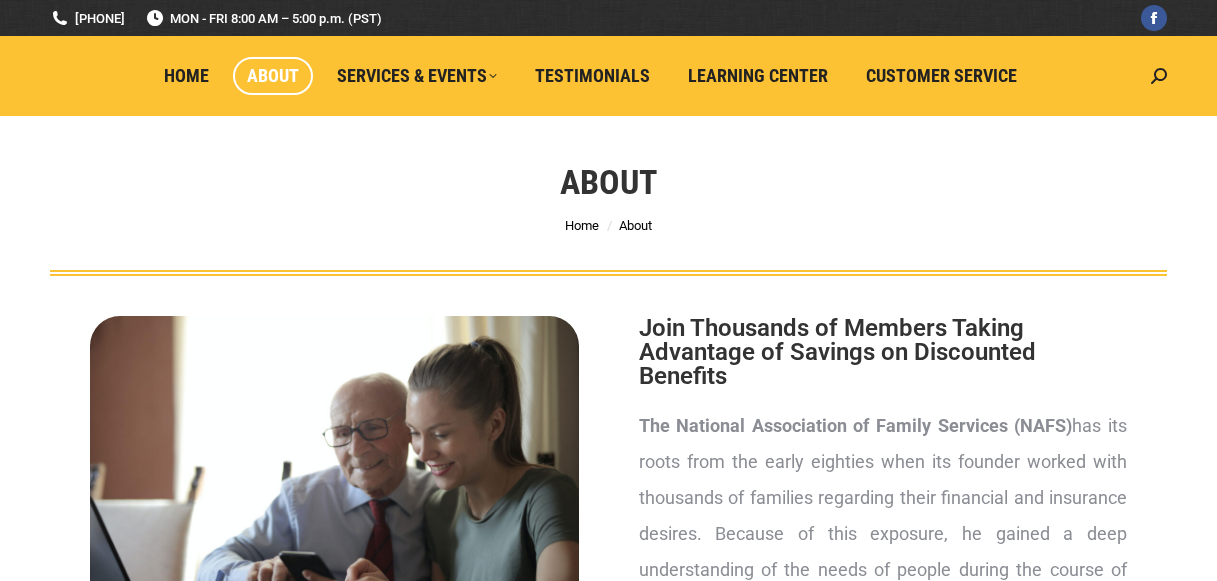 scroll, scrollTop: 0, scrollLeft: 0, axis: both 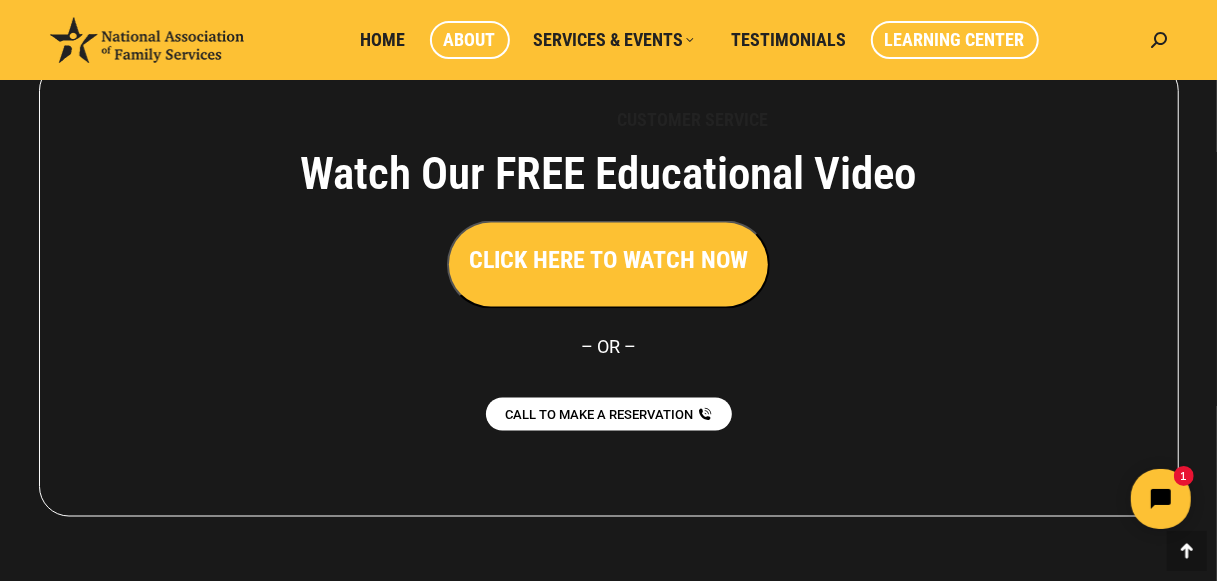 click on "Learning Center" at bounding box center (955, 40) 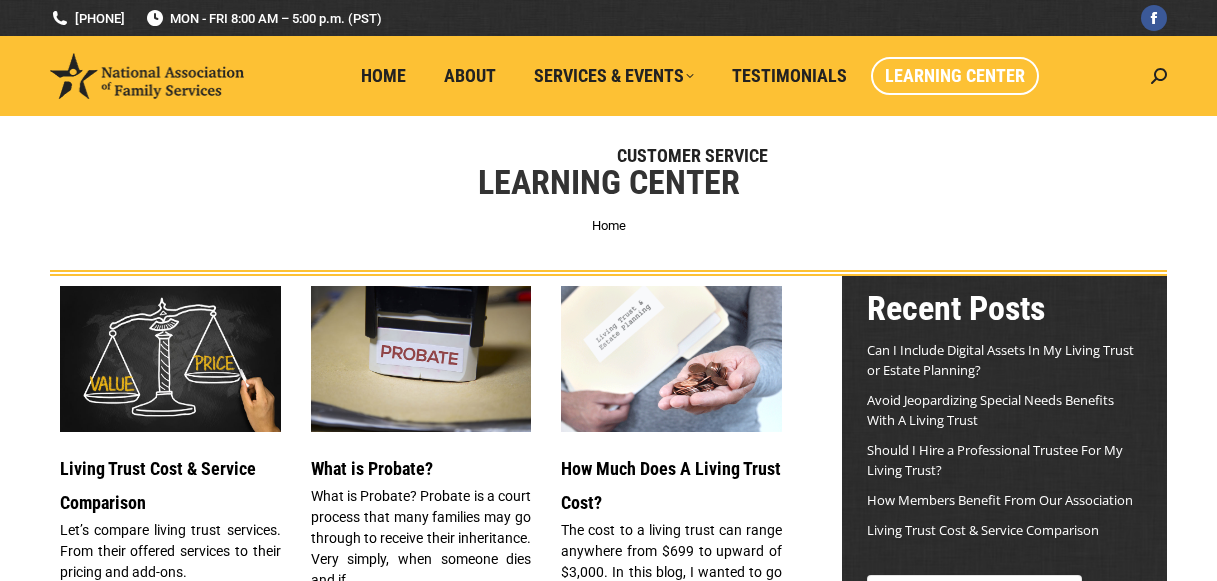 scroll, scrollTop: 0, scrollLeft: 0, axis: both 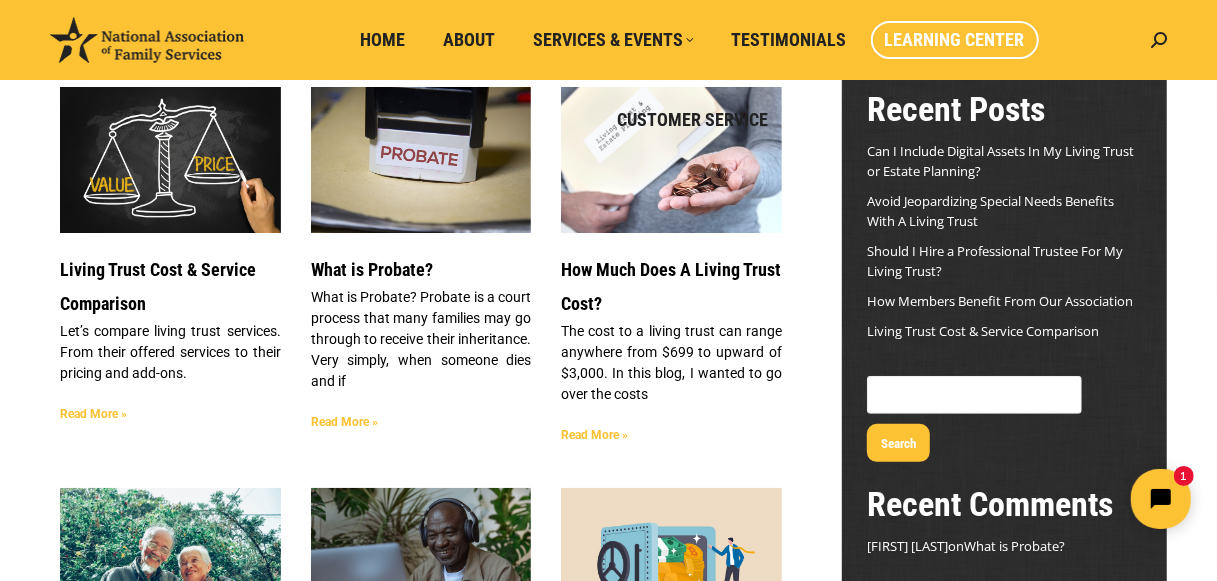 click on "Read More »" at bounding box center [93, 414] 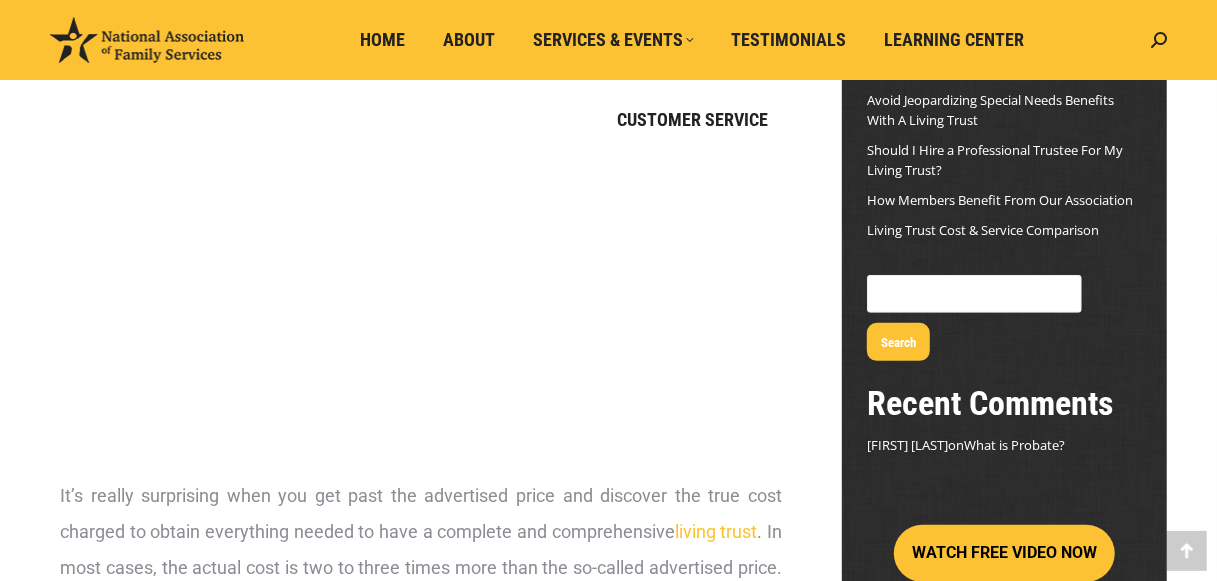 scroll, scrollTop: 300, scrollLeft: 0, axis: vertical 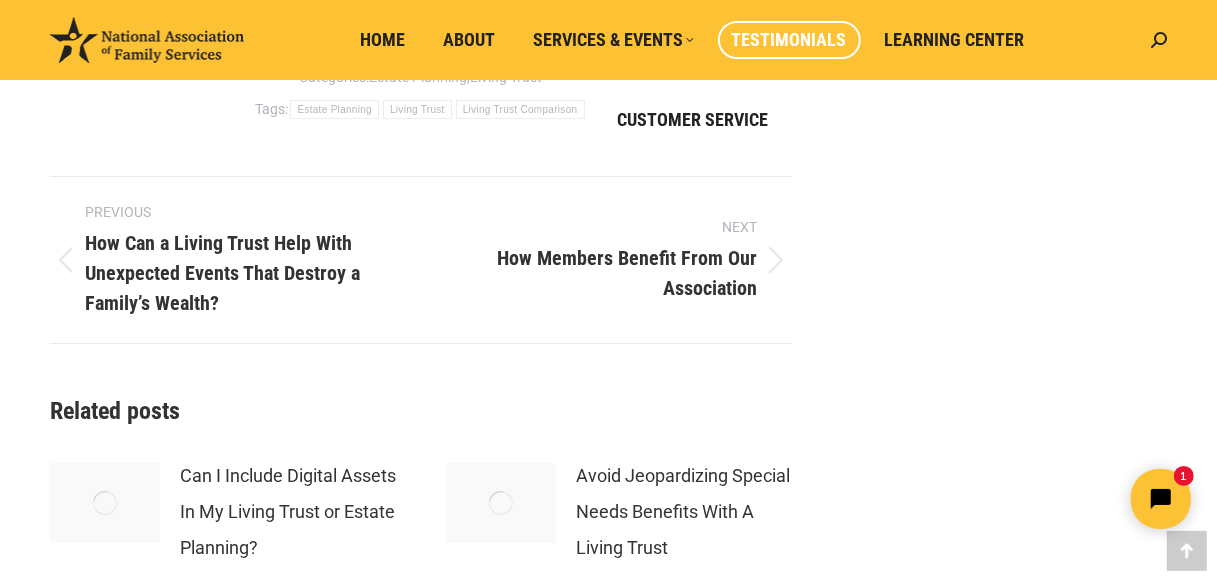 click on "Testimonials" at bounding box center (789, 40) 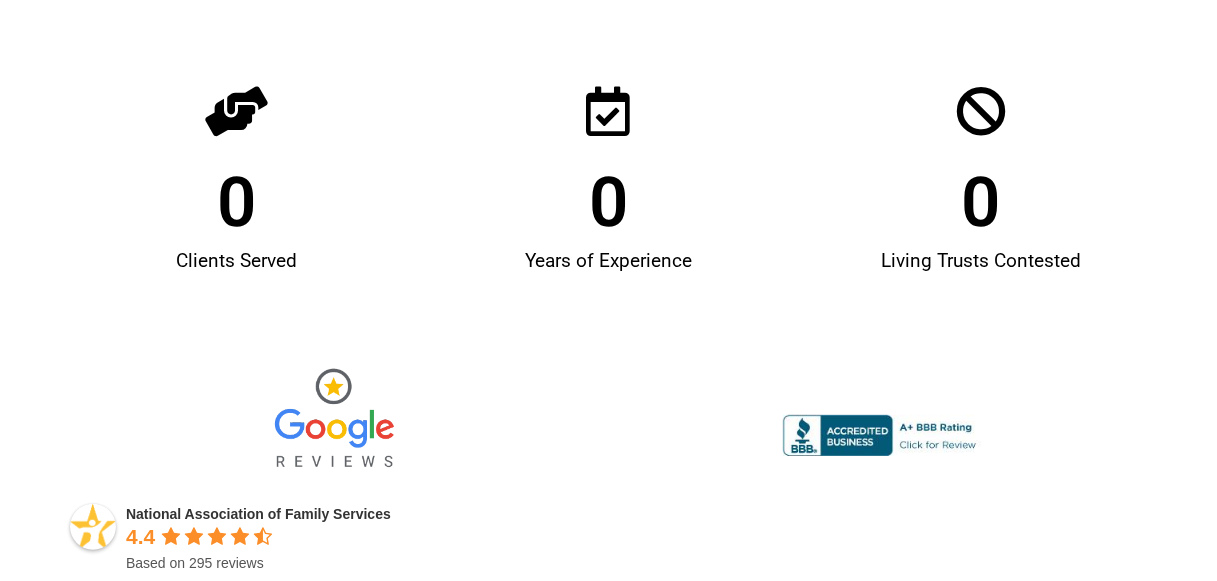 scroll, scrollTop: 300, scrollLeft: 0, axis: vertical 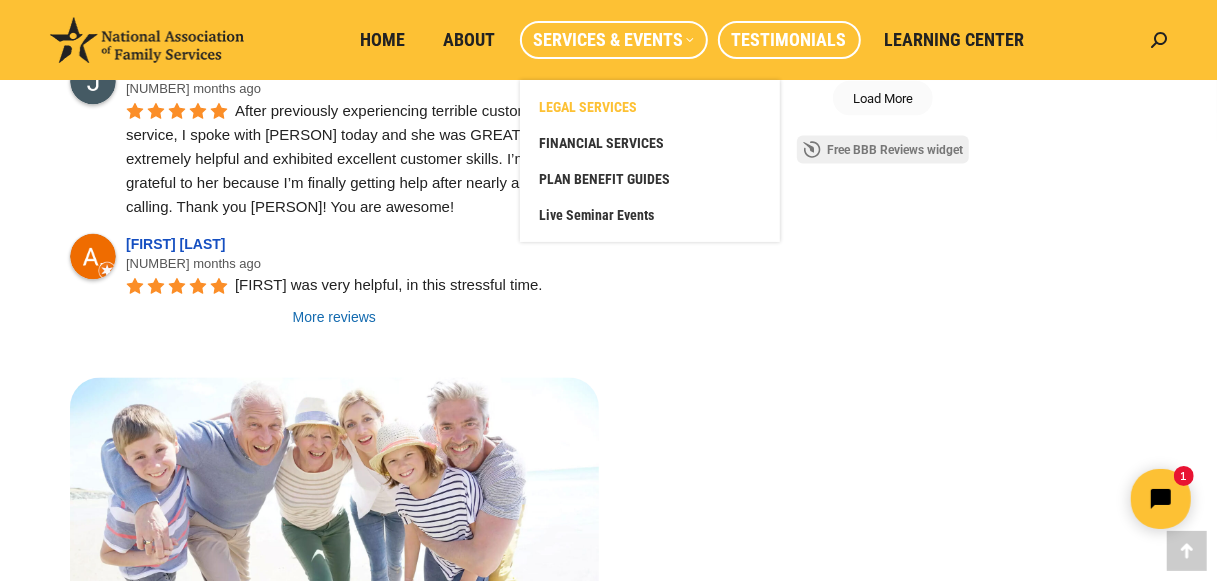 click on "LEGAL SERVICES" at bounding box center [650, 107] 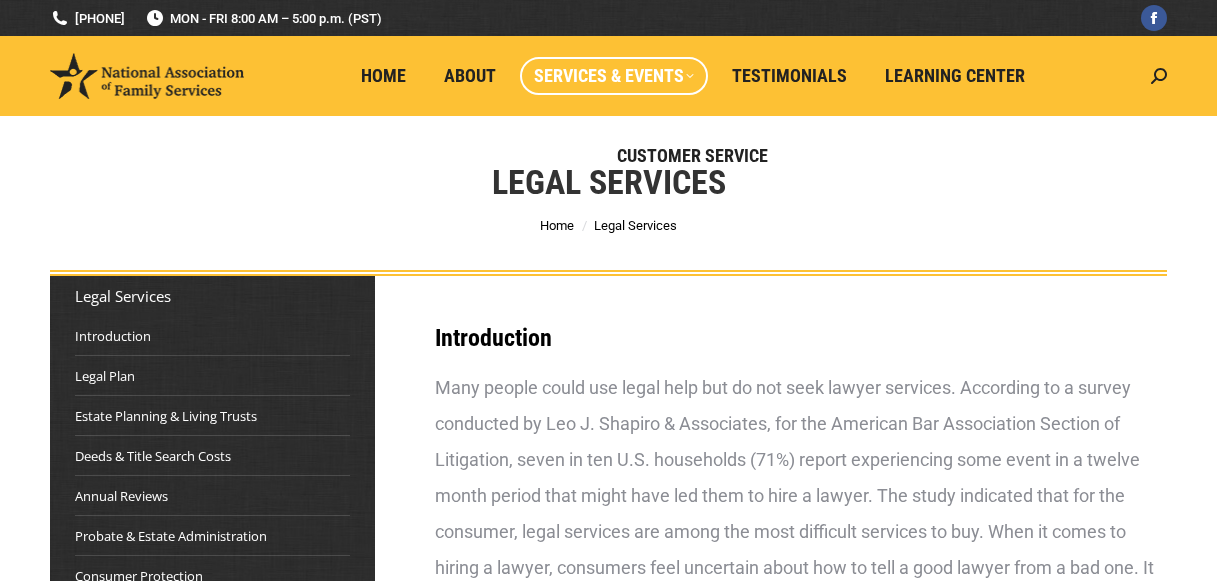 scroll, scrollTop: 0, scrollLeft: 0, axis: both 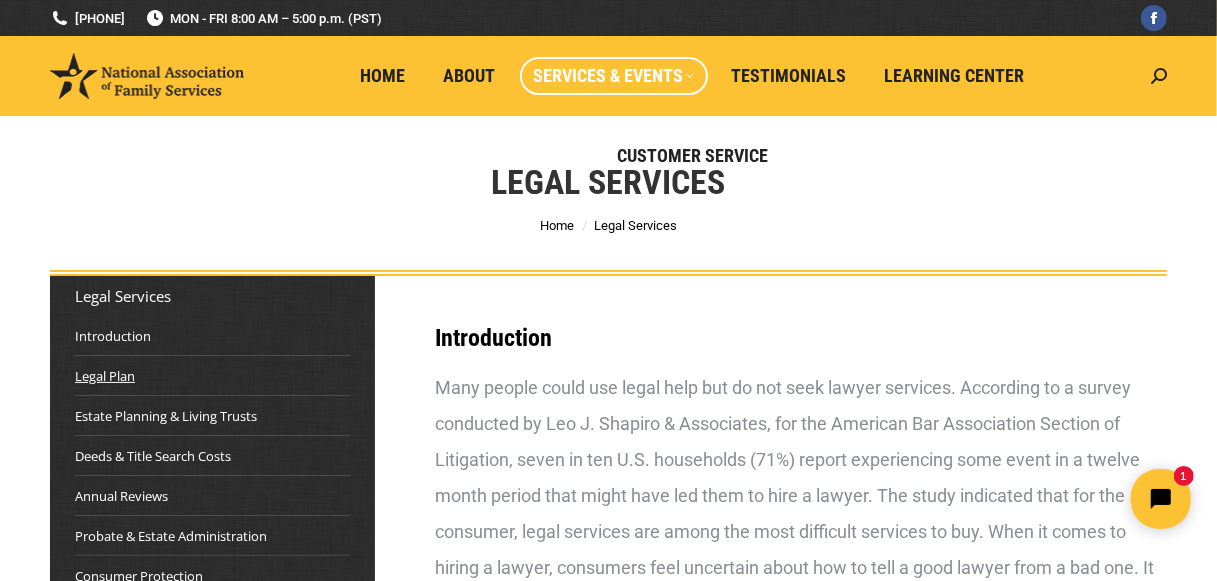 click on "Legal Plan" at bounding box center [105, 376] 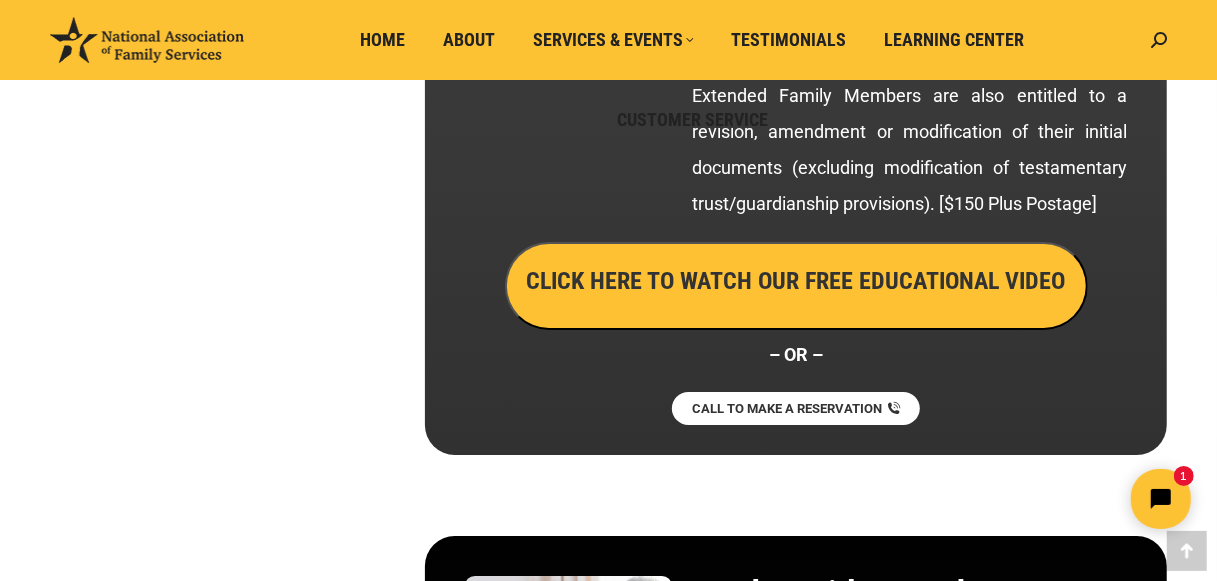 scroll, scrollTop: 4243, scrollLeft: 0, axis: vertical 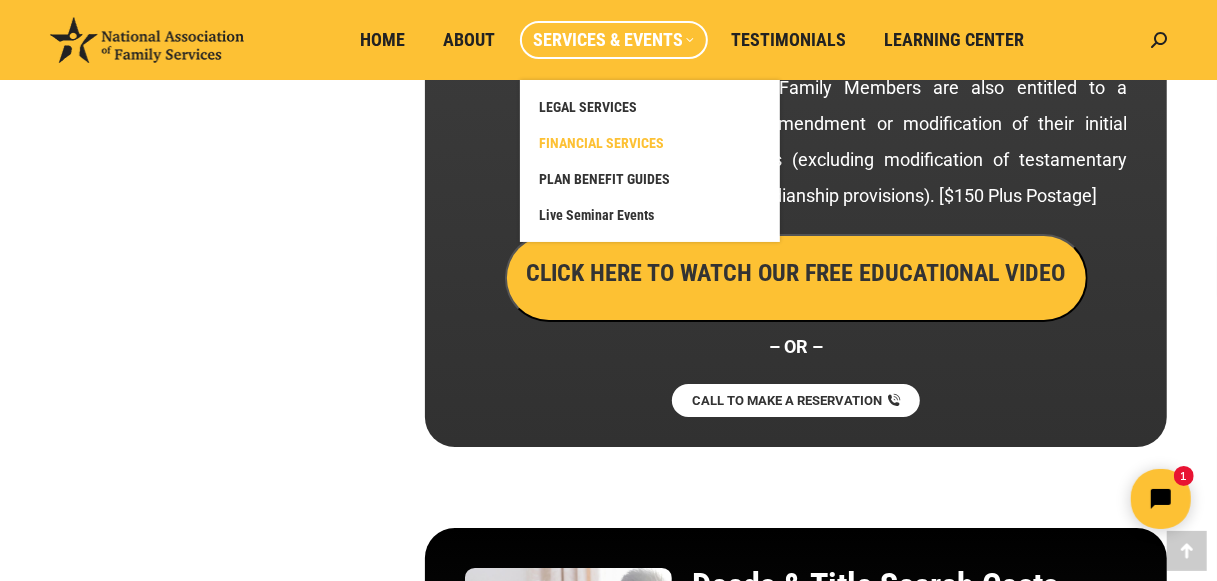 click on "FINANCIAL SERVICES" at bounding box center [602, 143] 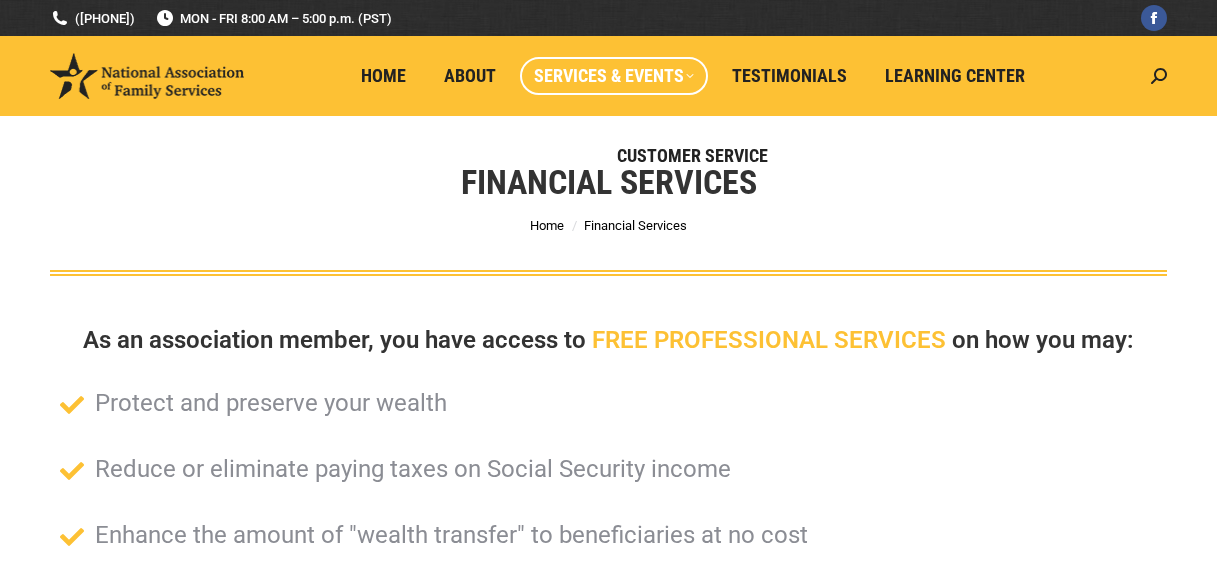scroll, scrollTop: 0, scrollLeft: 0, axis: both 